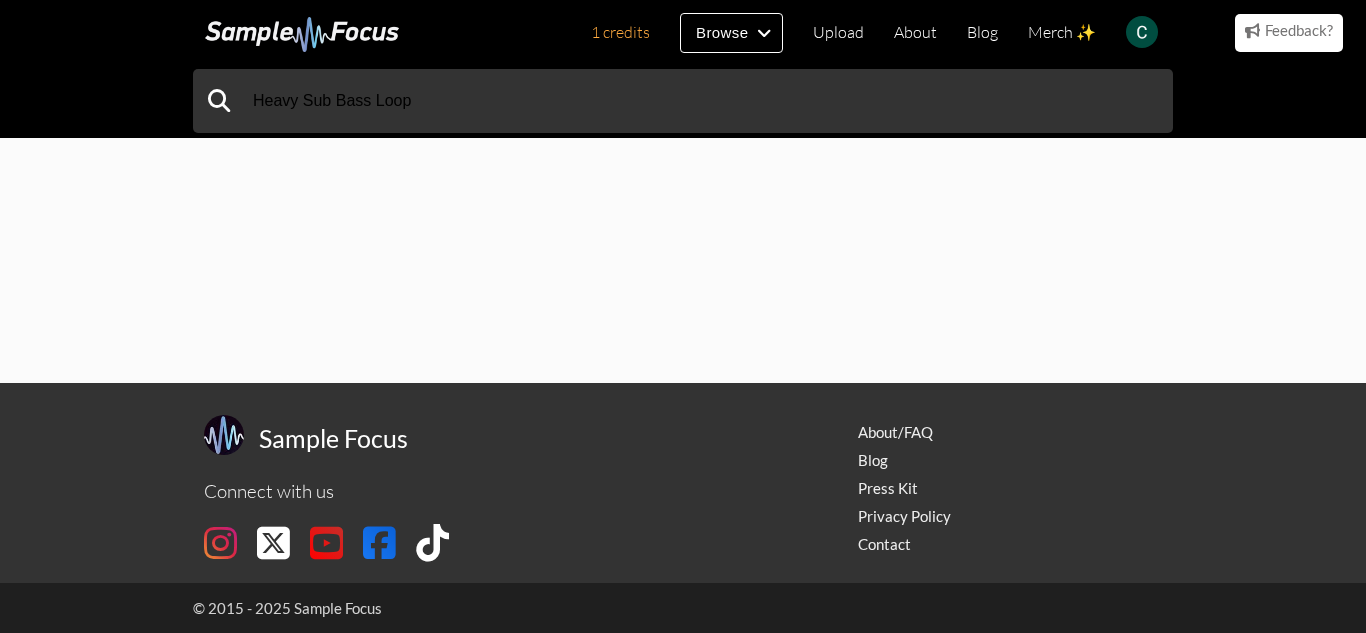 scroll, scrollTop: 0, scrollLeft: 0, axis: both 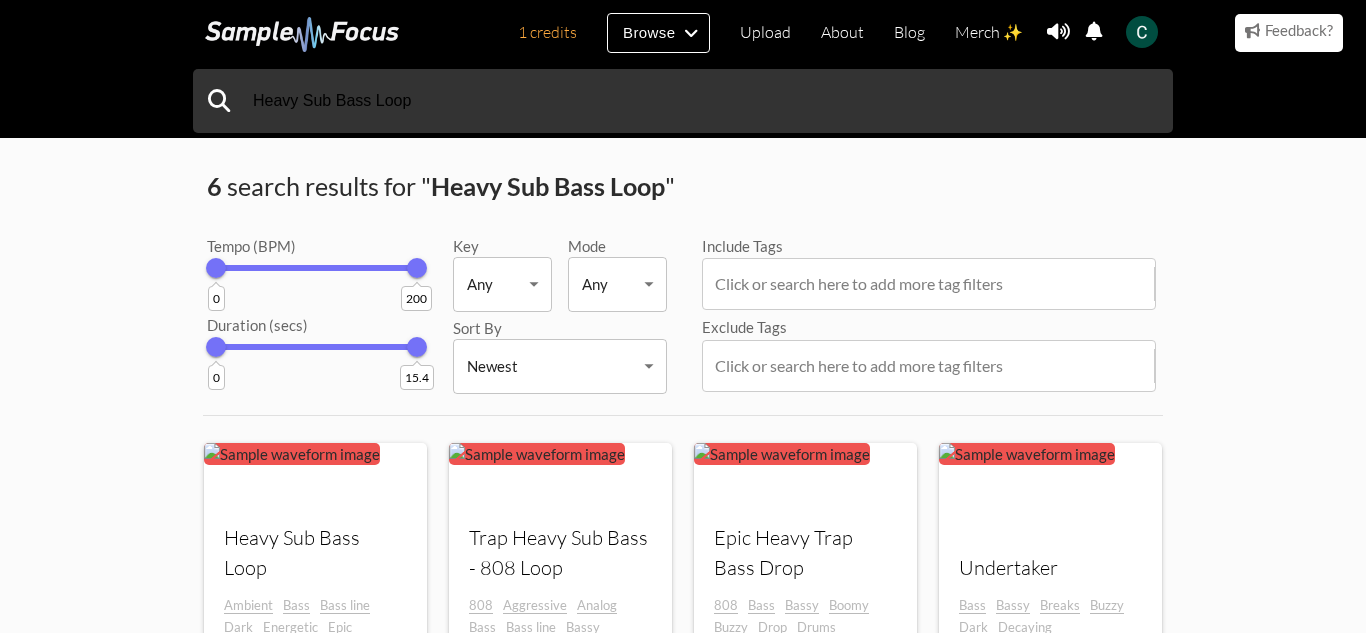 drag, startPoint x: 432, startPoint y: 266, endPoint x: 411, endPoint y: 256, distance: 23.259407 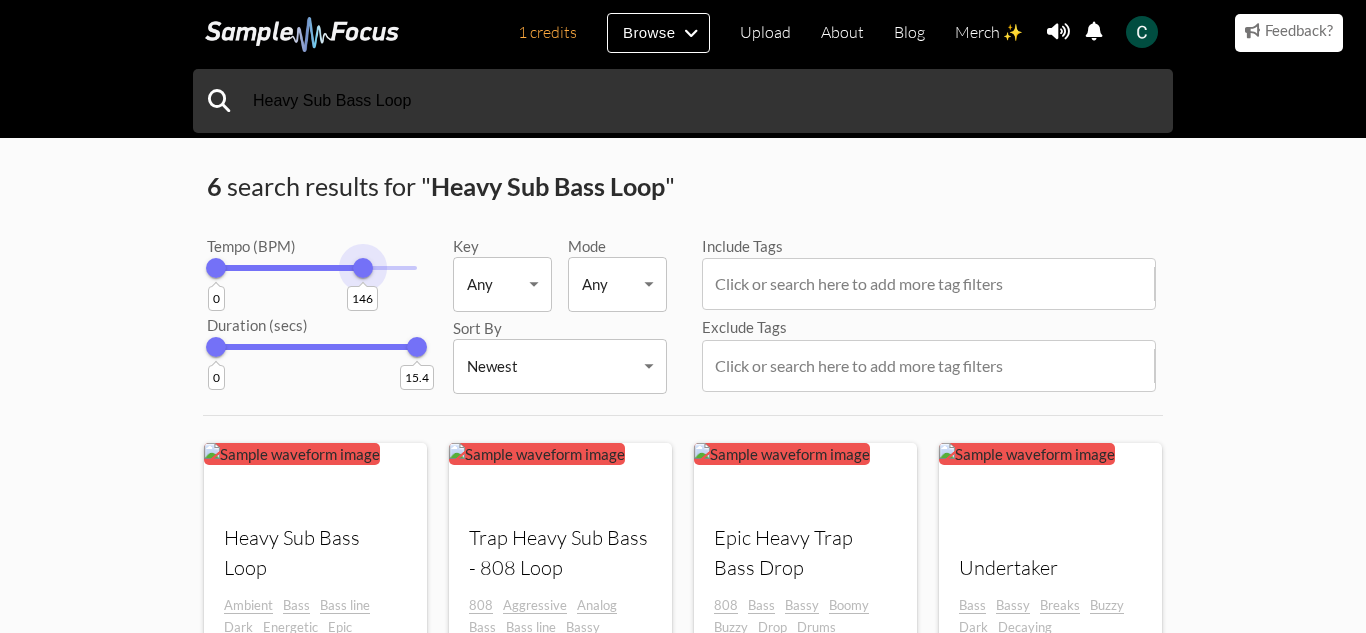 drag, startPoint x: 411, startPoint y: 256, endPoint x: 363, endPoint y: 208, distance: 67.88225 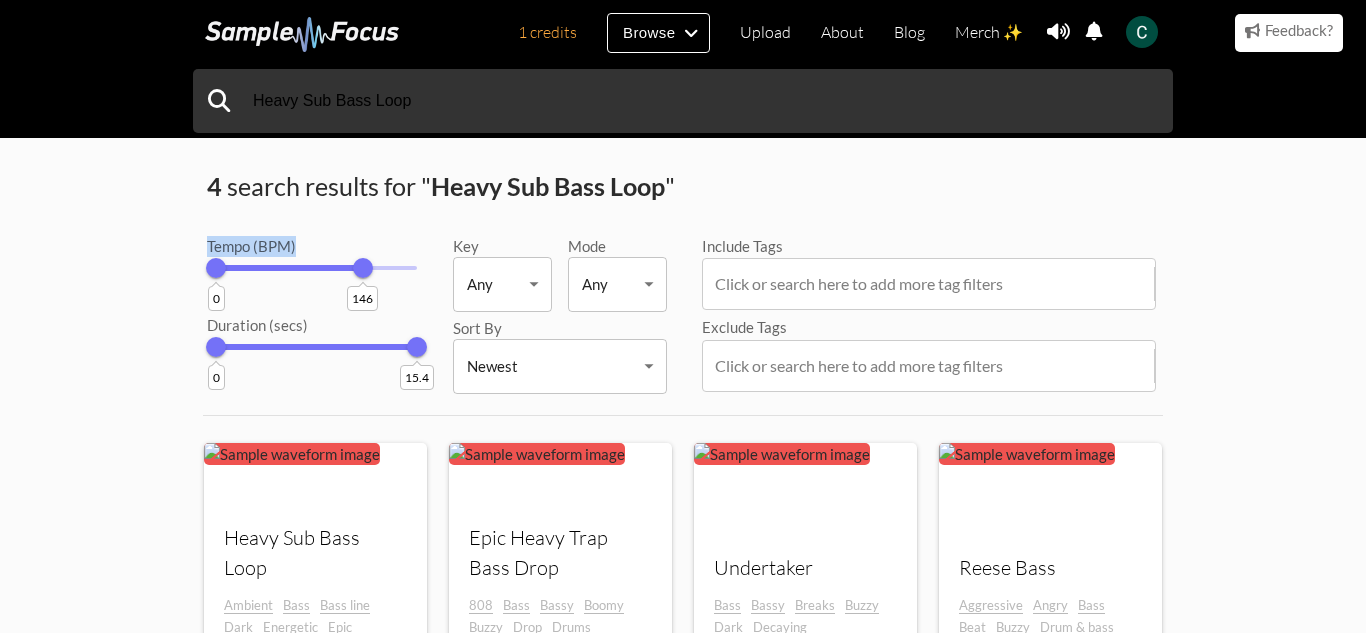 drag, startPoint x: 181, startPoint y: 263, endPoint x: 242, endPoint y: 269, distance: 61.294373 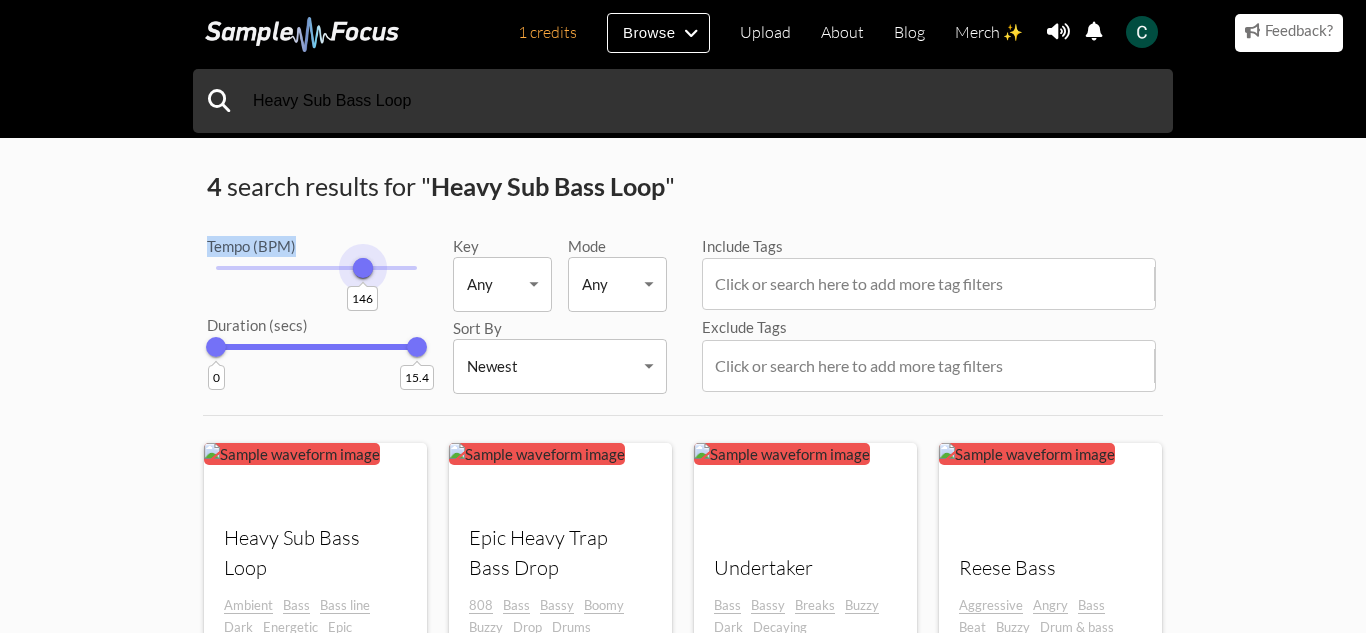 drag, startPoint x: 218, startPoint y: 263, endPoint x: 363, endPoint y: 213, distance: 153.37862 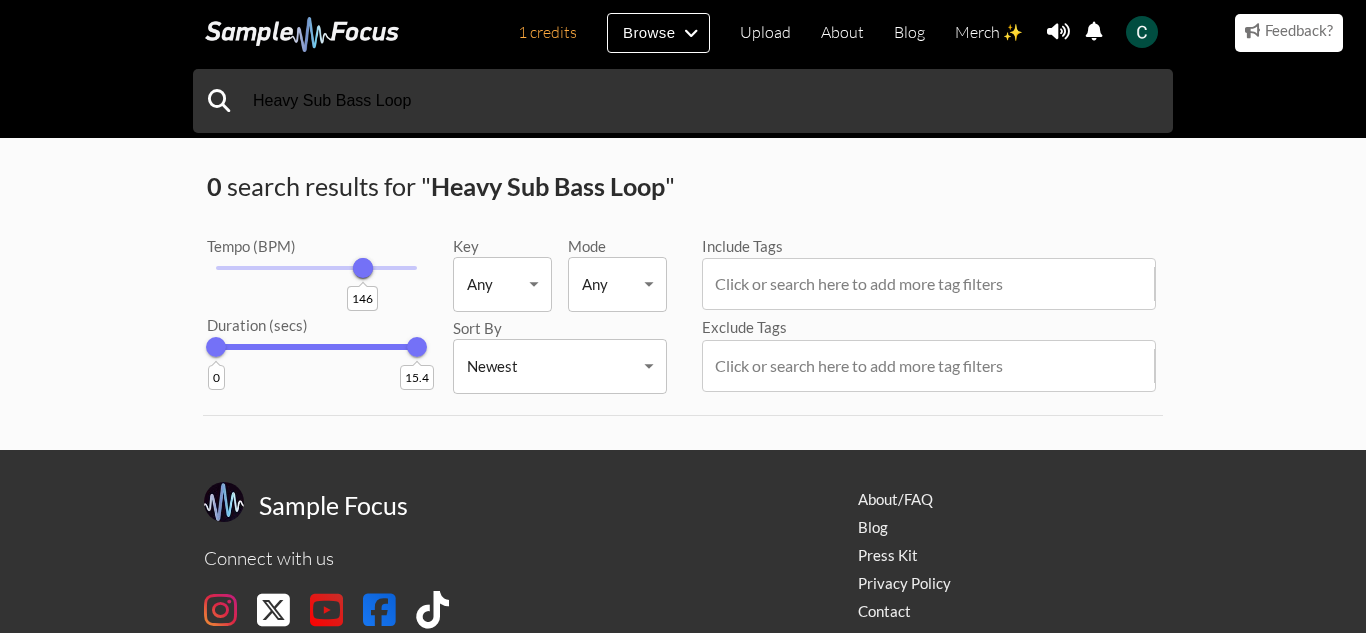 click on "Heavy Sub Bass Loop
0    search results for " Heavy Sub Bass Loop " Tempo (BPM) 146 146 Duration (secs) 0 15.4 Key Any Any ​ Mode Any Any ​ Sort By Newest Newest ​ Include Tags Click or search here to add more tag filters Exclude Tags Click or search here to add more tag filters" at bounding box center (683, 257) 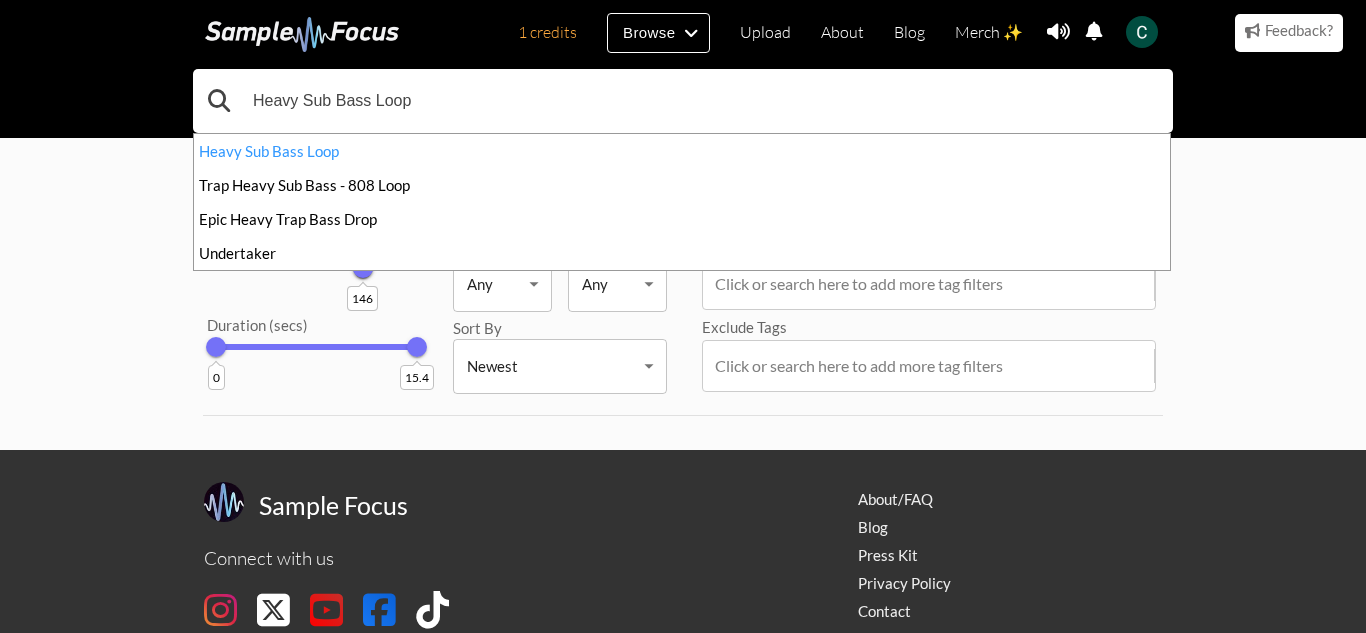 drag, startPoint x: 471, startPoint y: 117, endPoint x: 366, endPoint y: 117, distance: 105 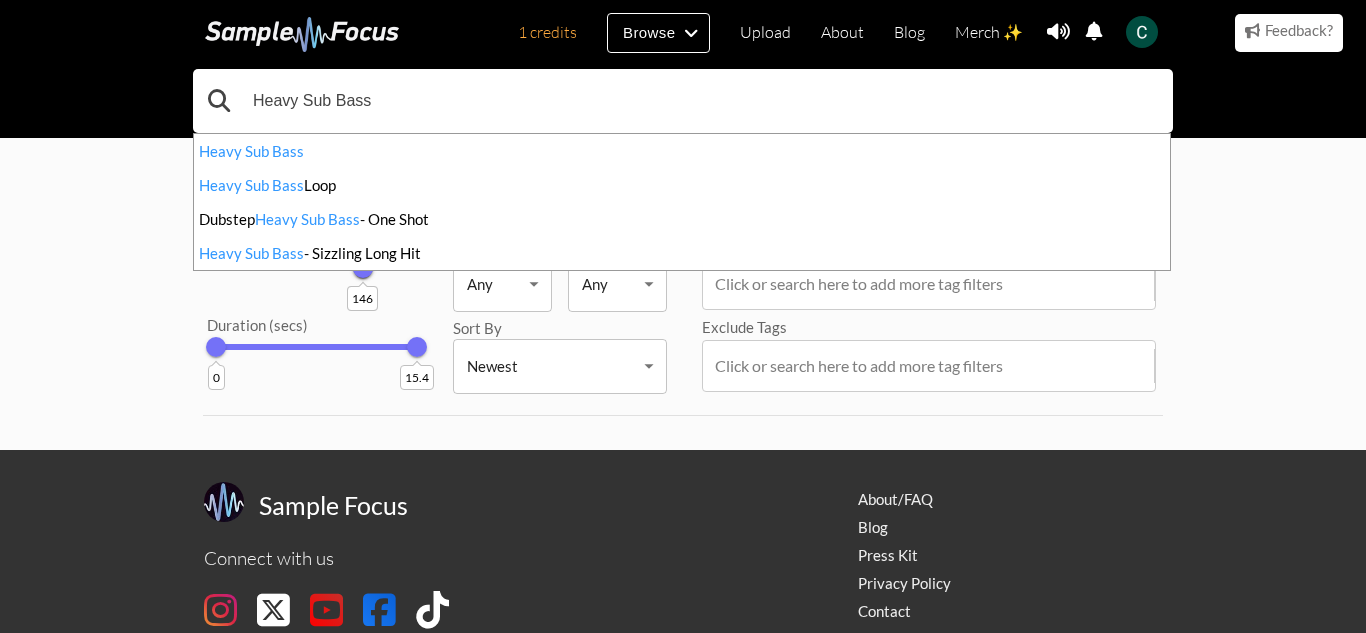 drag, startPoint x: 299, startPoint y: 113, endPoint x: 0, endPoint y: 123, distance: 299.16718 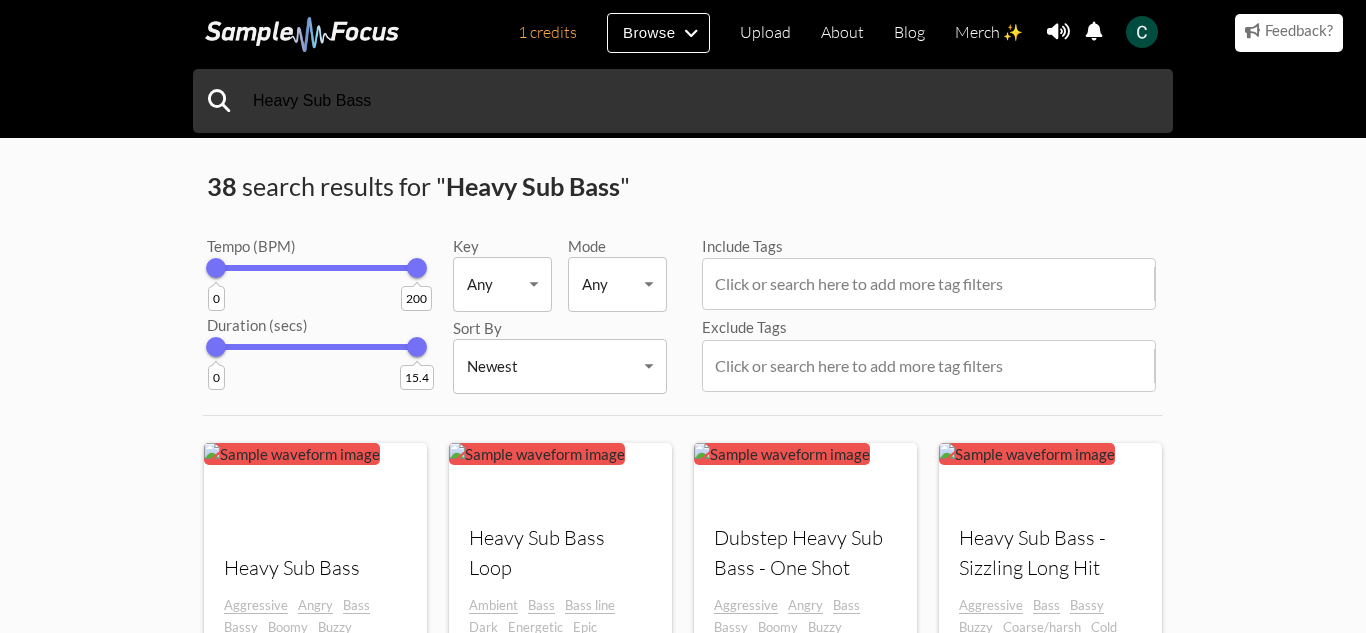 scroll, scrollTop: 0, scrollLeft: 0, axis: both 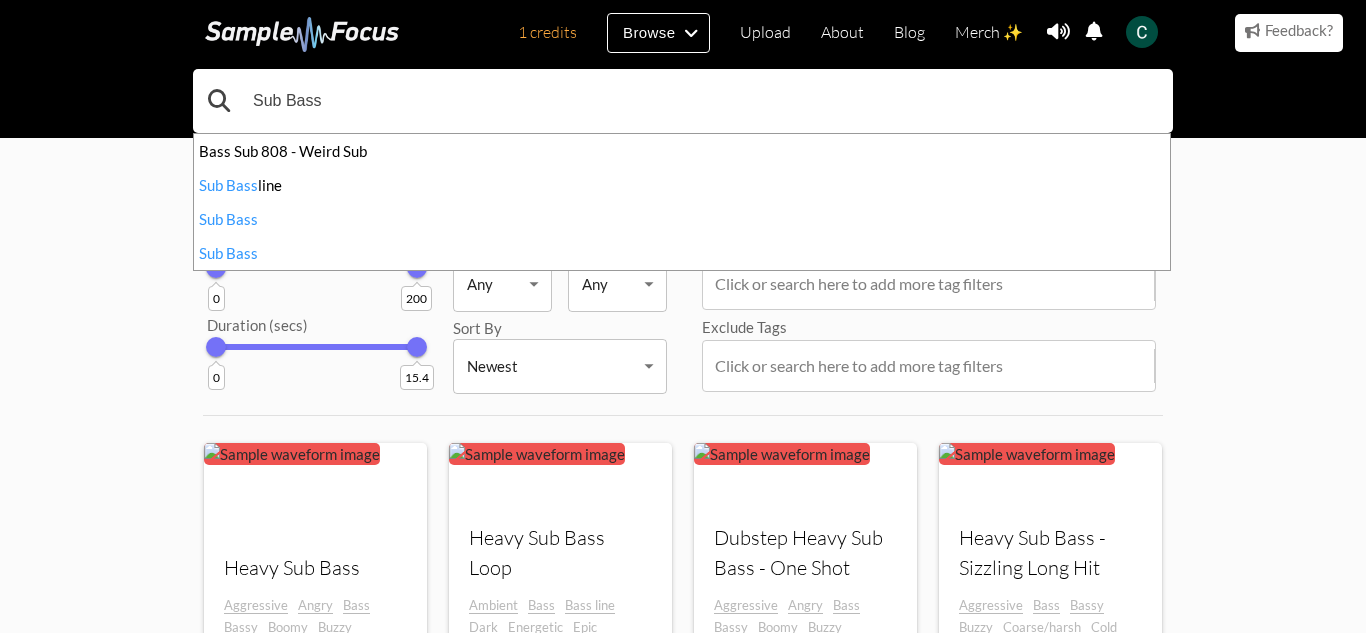 type on "Sub Bass" 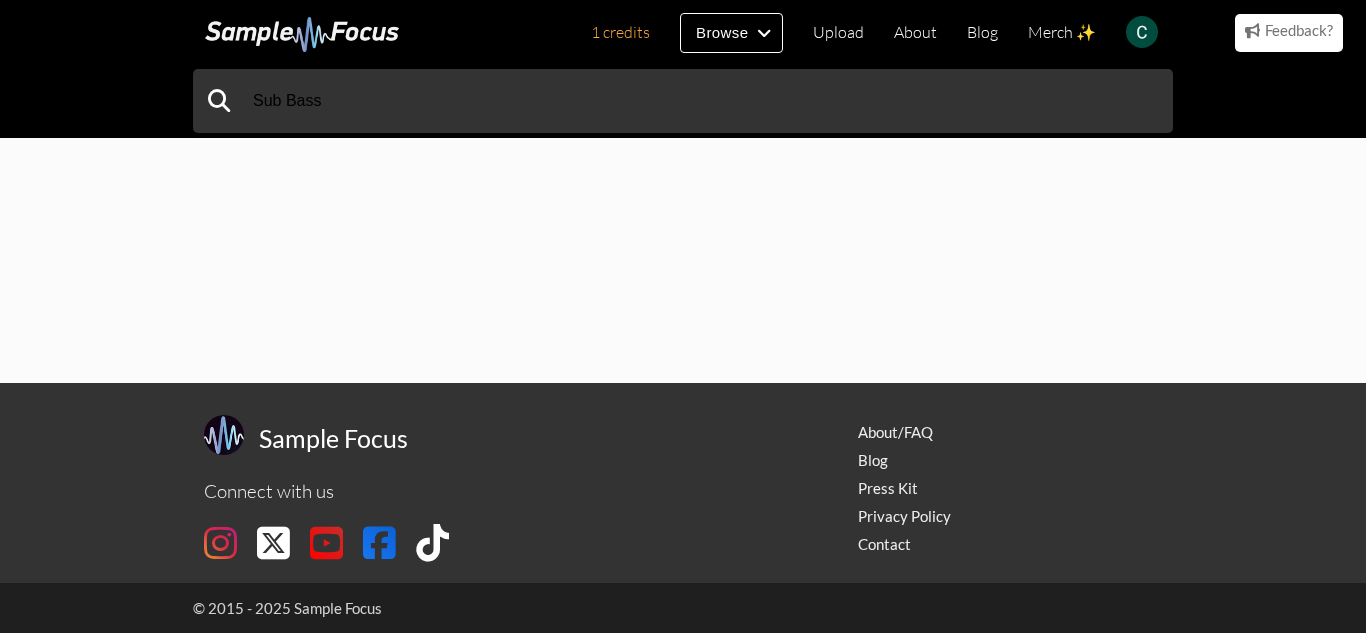 scroll, scrollTop: 0, scrollLeft: 0, axis: both 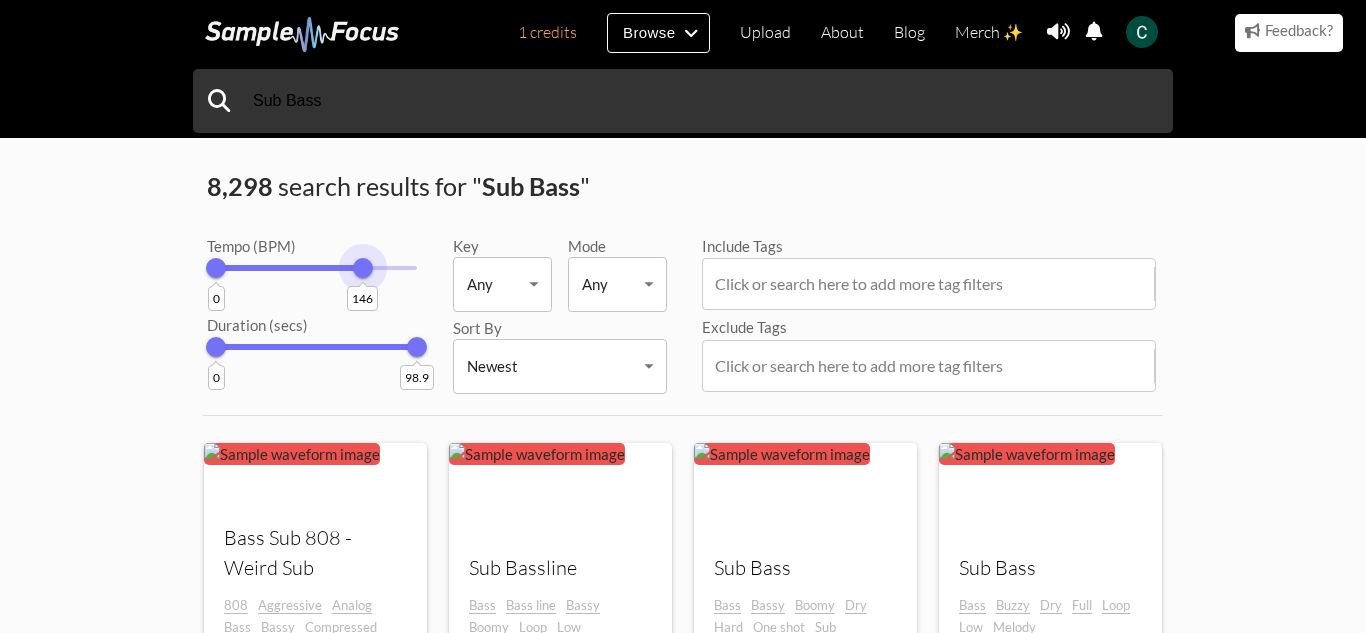 drag, startPoint x: 419, startPoint y: 262, endPoint x: 363, endPoint y: 244, distance: 58.821766 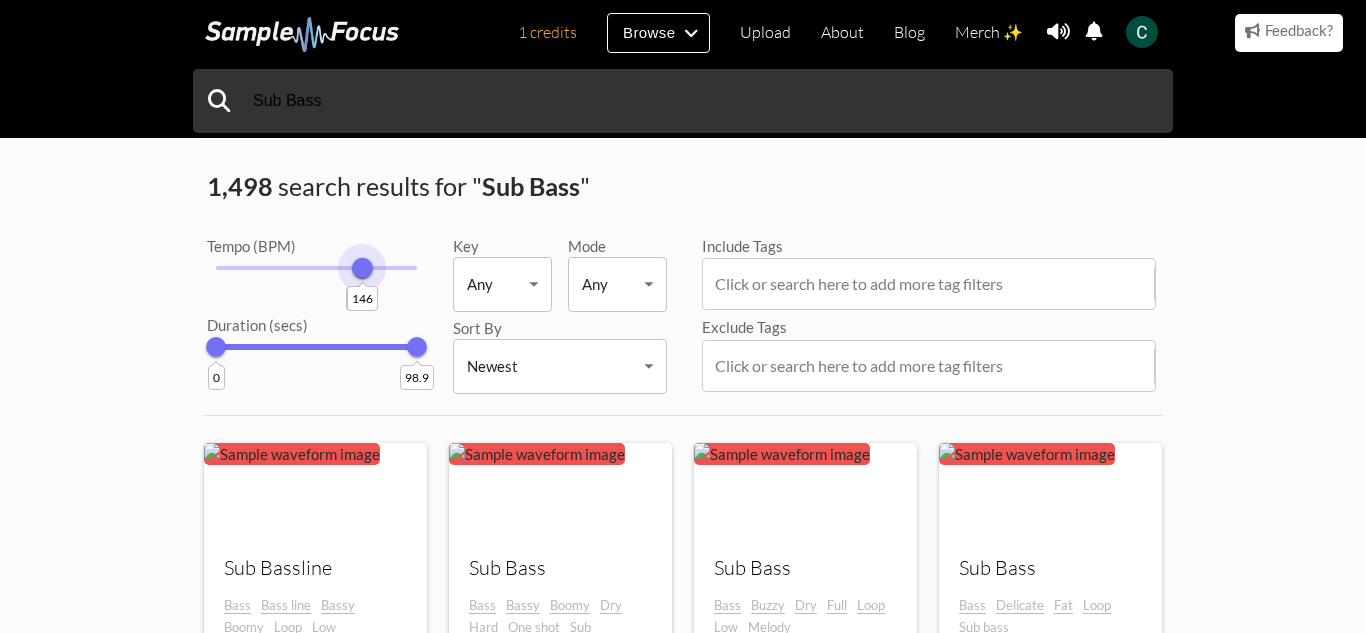 drag, startPoint x: 216, startPoint y: 270, endPoint x: 362, endPoint y: 227, distance: 152.20053 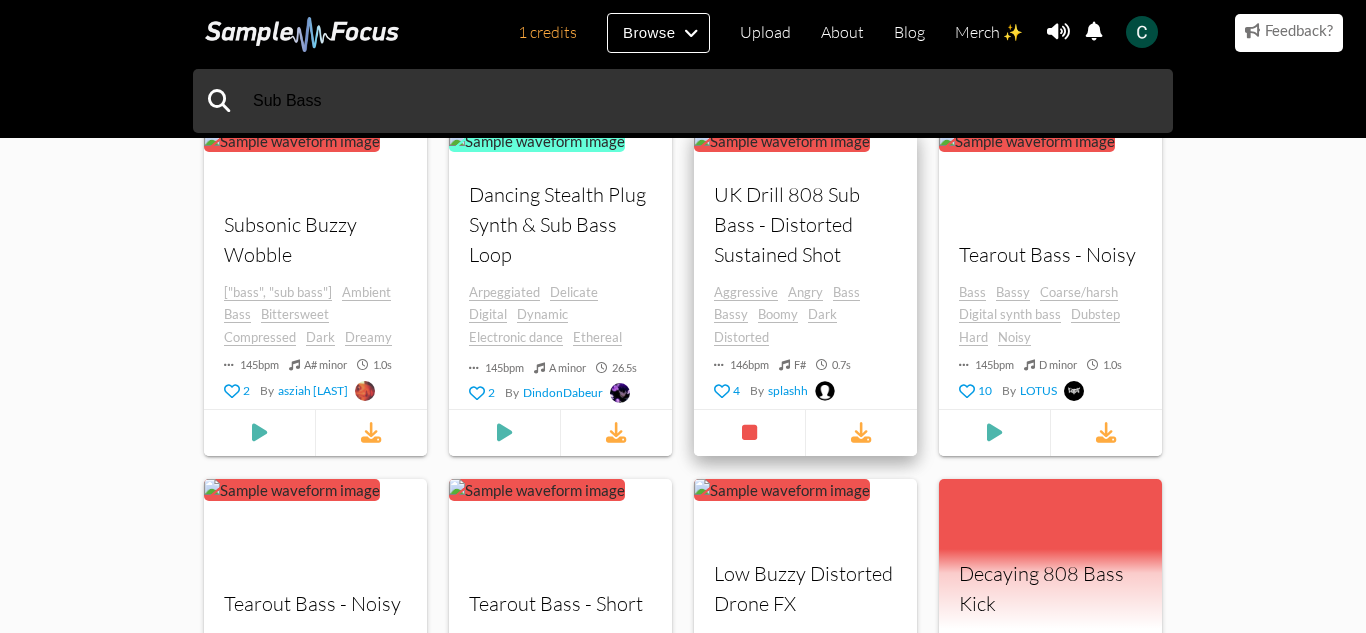 scroll, scrollTop: 0, scrollLeft: 0, axis: both 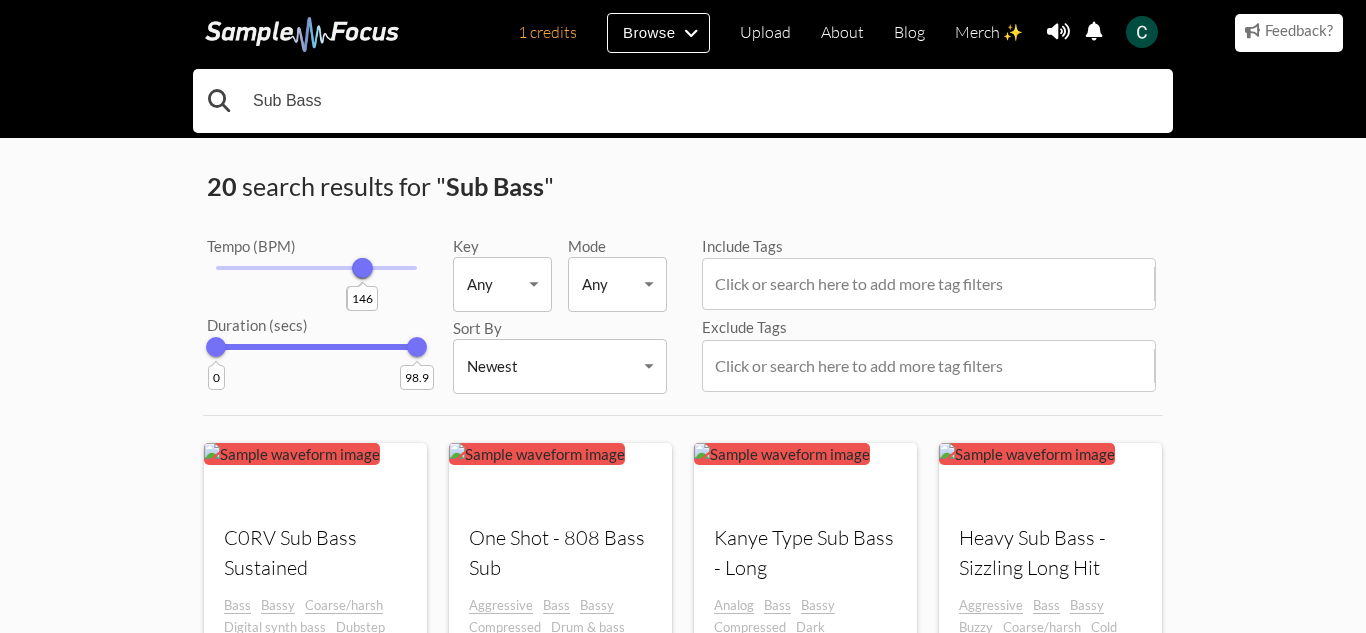 drag, startPoint x: 283, startPoint y: 101, endPoint x: 104, endPoint y: 98, distance: 179.02513 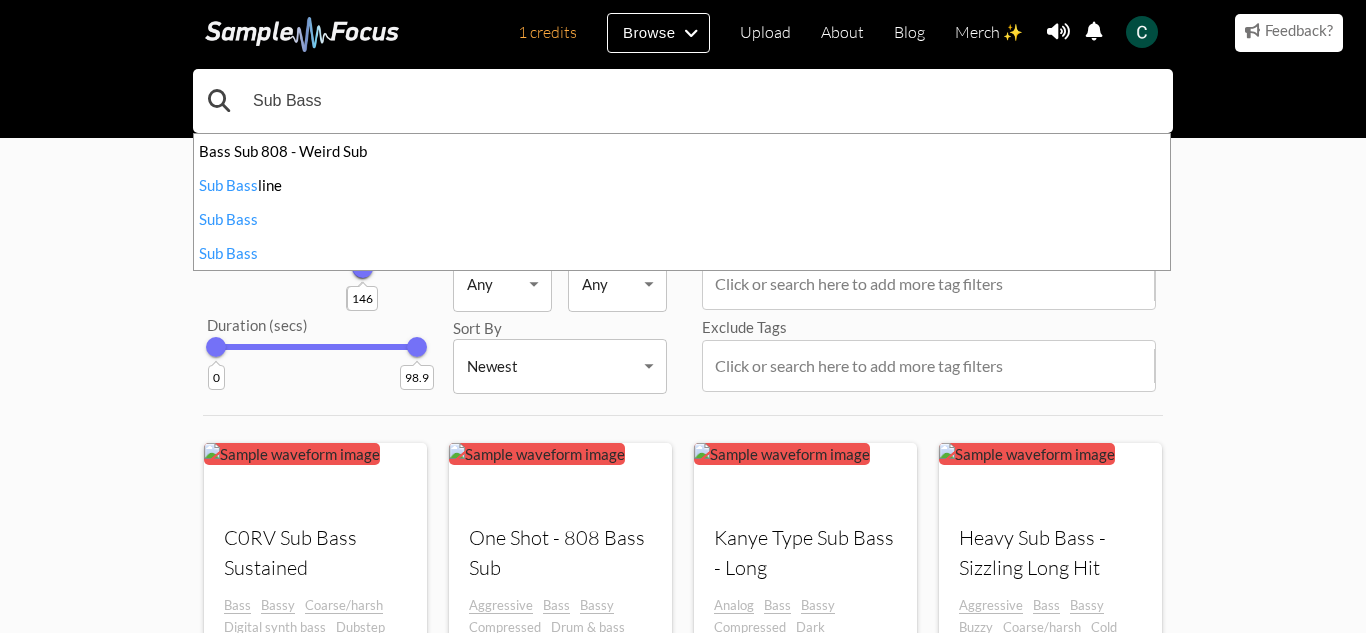 drag, startPoint x: 283, startPoint y: 105, endPoint x: 131, endPoint y: 114, distance: 152.26622 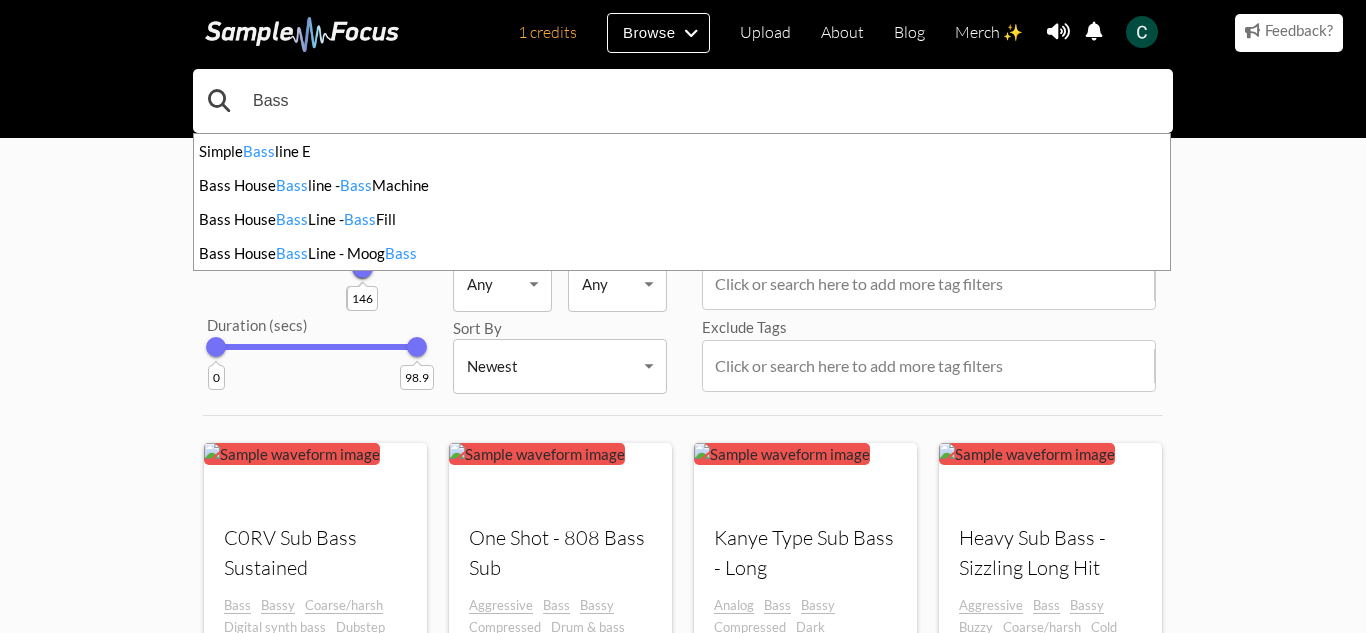 type on "Bass" 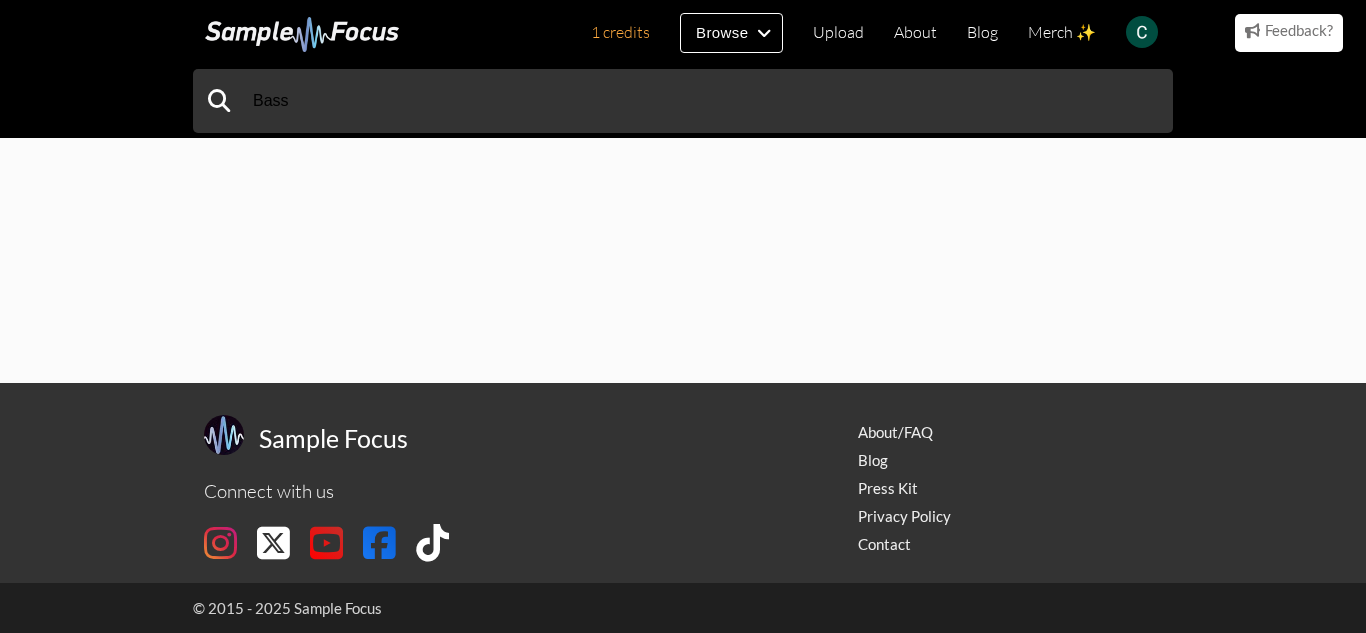 scroll, scrollTop: 0, scrollLeft: 0, axis: both 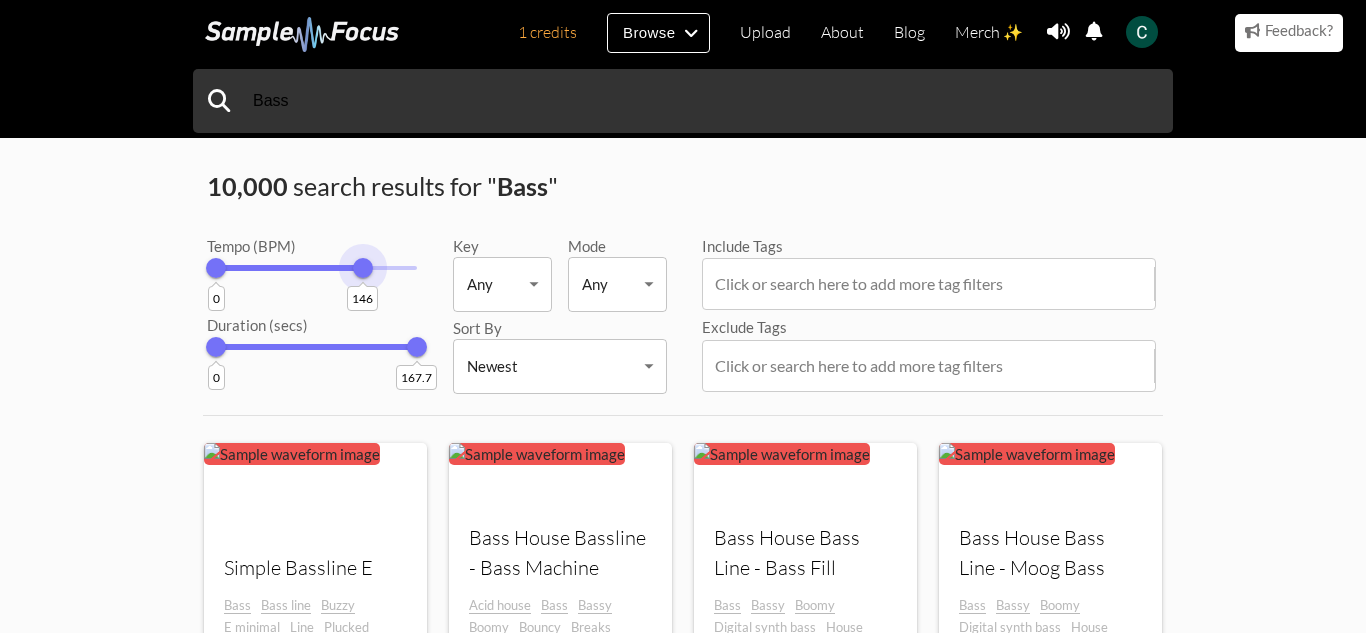drag, startPoint x: 428, startPoint y: 272, endPoint x: 363, endPoint y: 235, distance: 74.793045 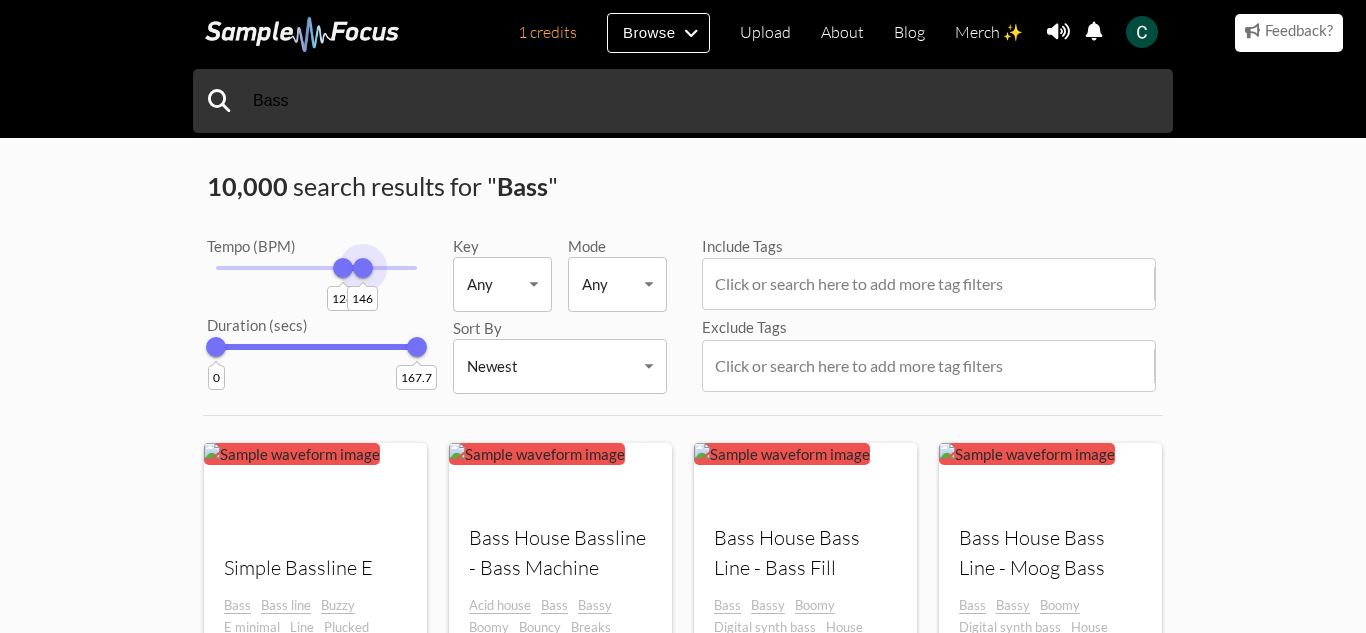 drag, startPoint x: 211, startPoint y: 276, endPoint x: 363, endPoint y: 191, distance: 174.15224 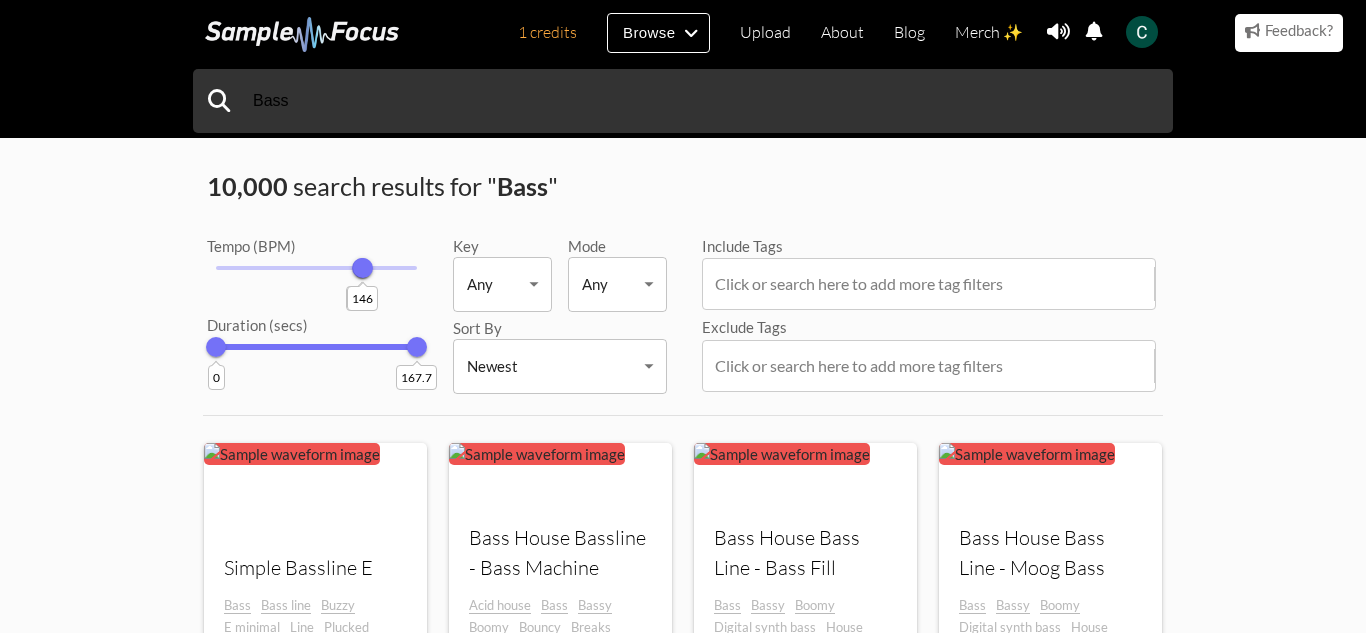 drag, startPoint x: 339, startPoint y: 269, endPoint x: 363, endPoint y: 251, distance: 30 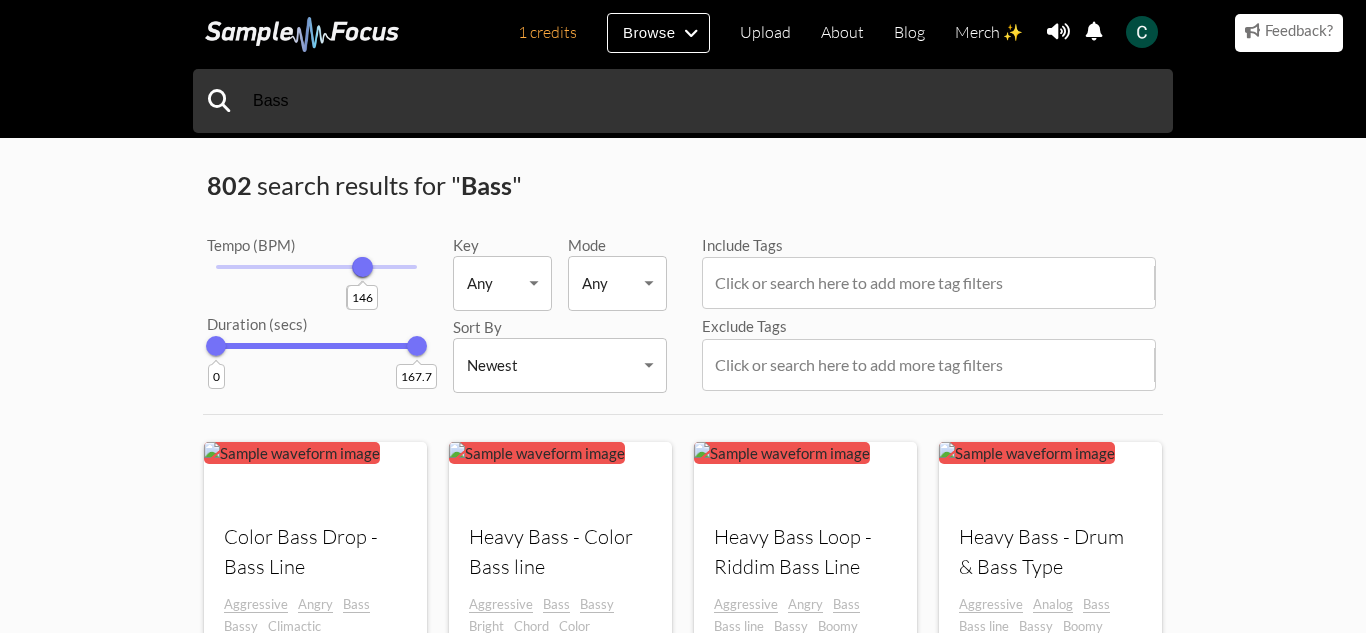 scroll, scrollTop: 0, scrollLeft: 0, axis: both 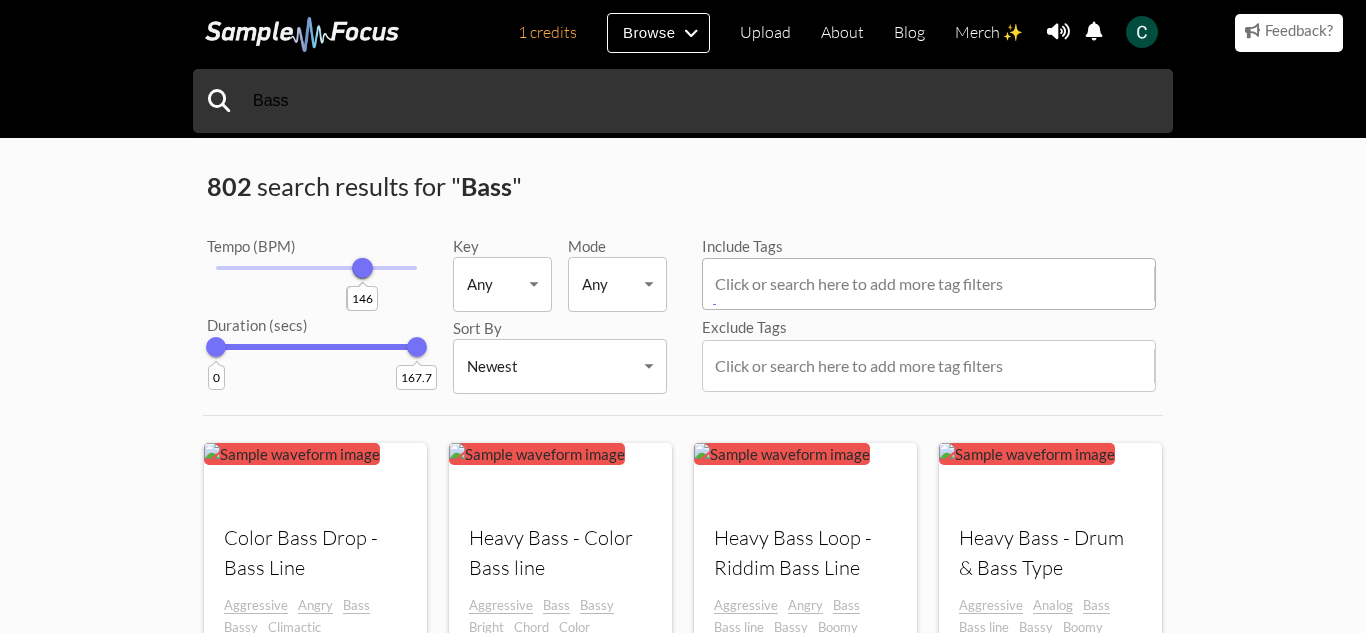 click at bounding box center (933, 284) 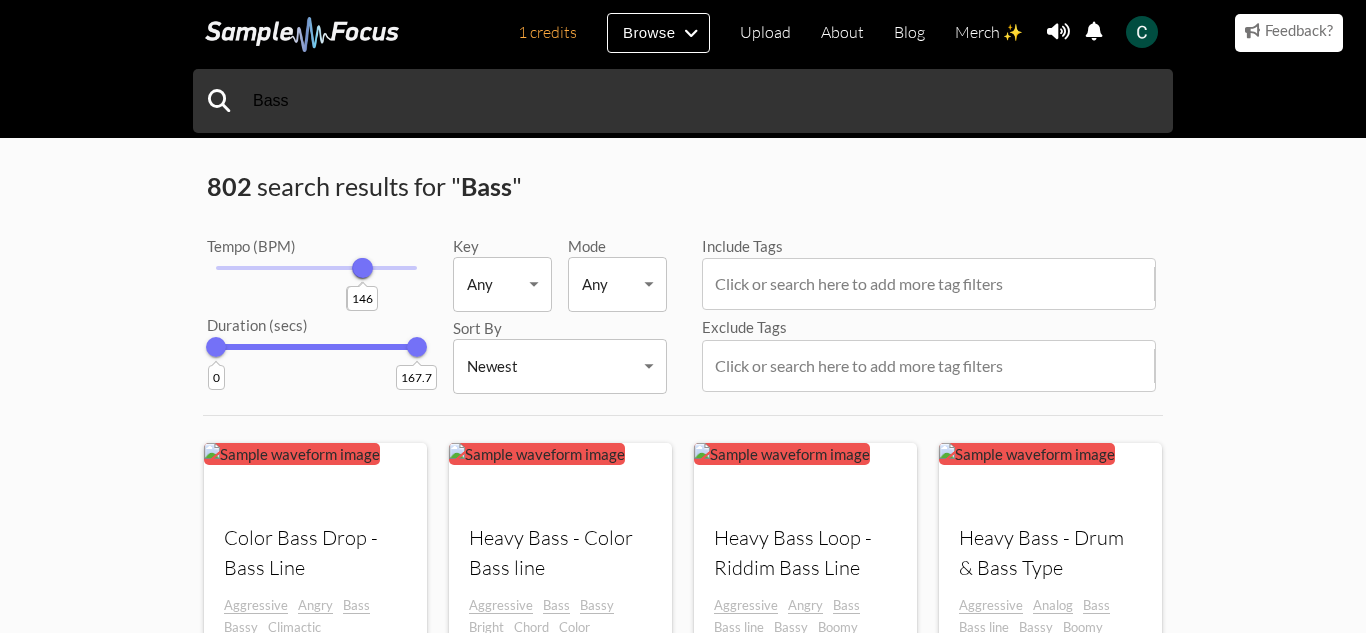 click on "802    search results for "  Bass " Tempo (BPM) 145 146 Duration (secs) 0 167.7 Key Any Any ​ Mode Any Any ​ Sort By Newest Newest ​ Include Tags Click or search here to add more tag filters Exclude Tags Click or search here to add more tag filters" at bounding box center (683, 284) 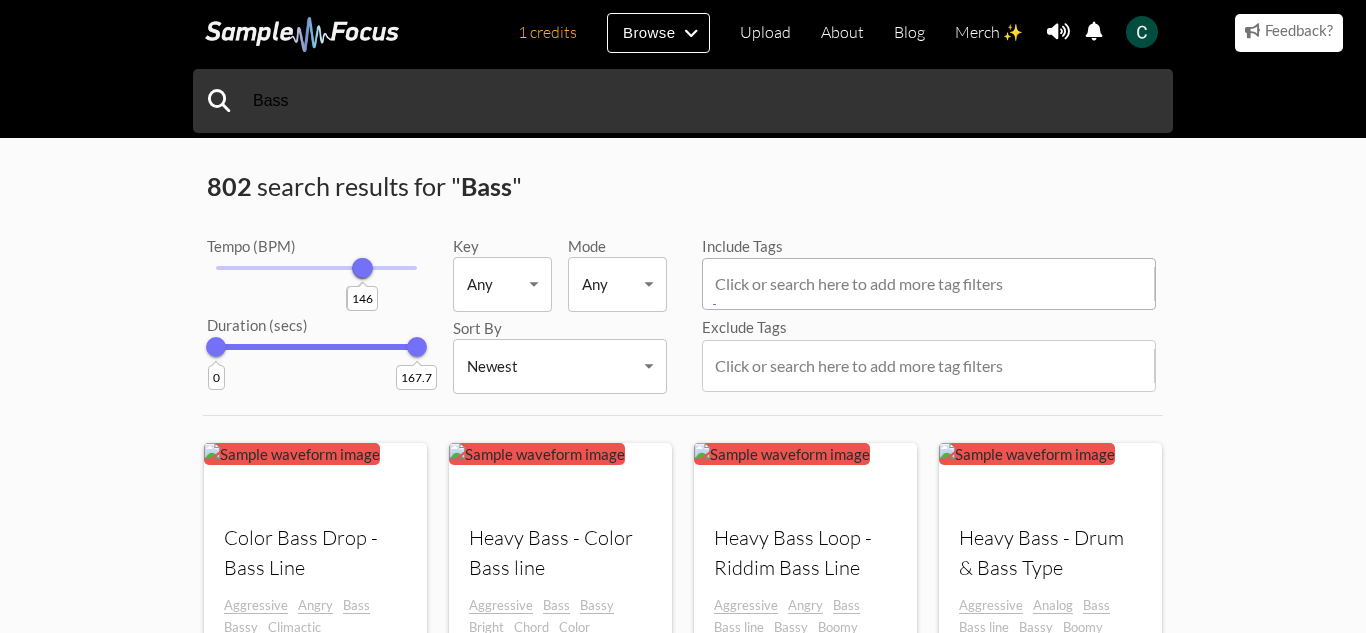 click at bounding box center [933, 284] 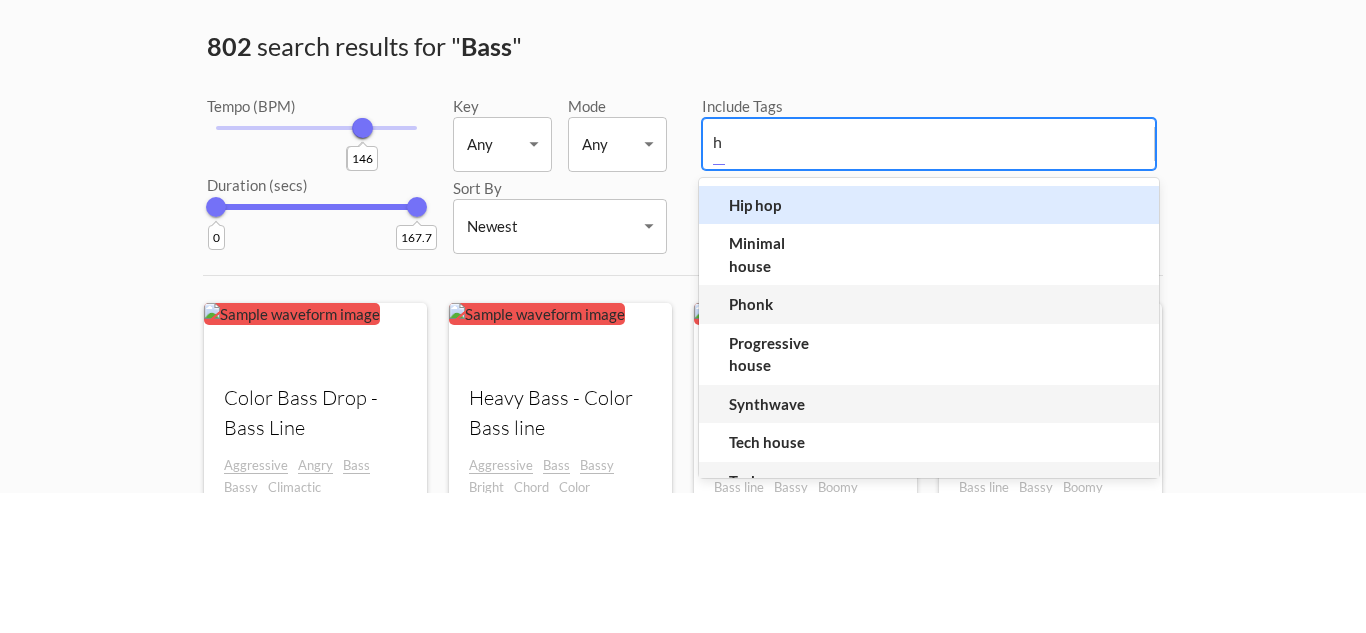 click on "Hip hop" at bounding box center [938, 345] 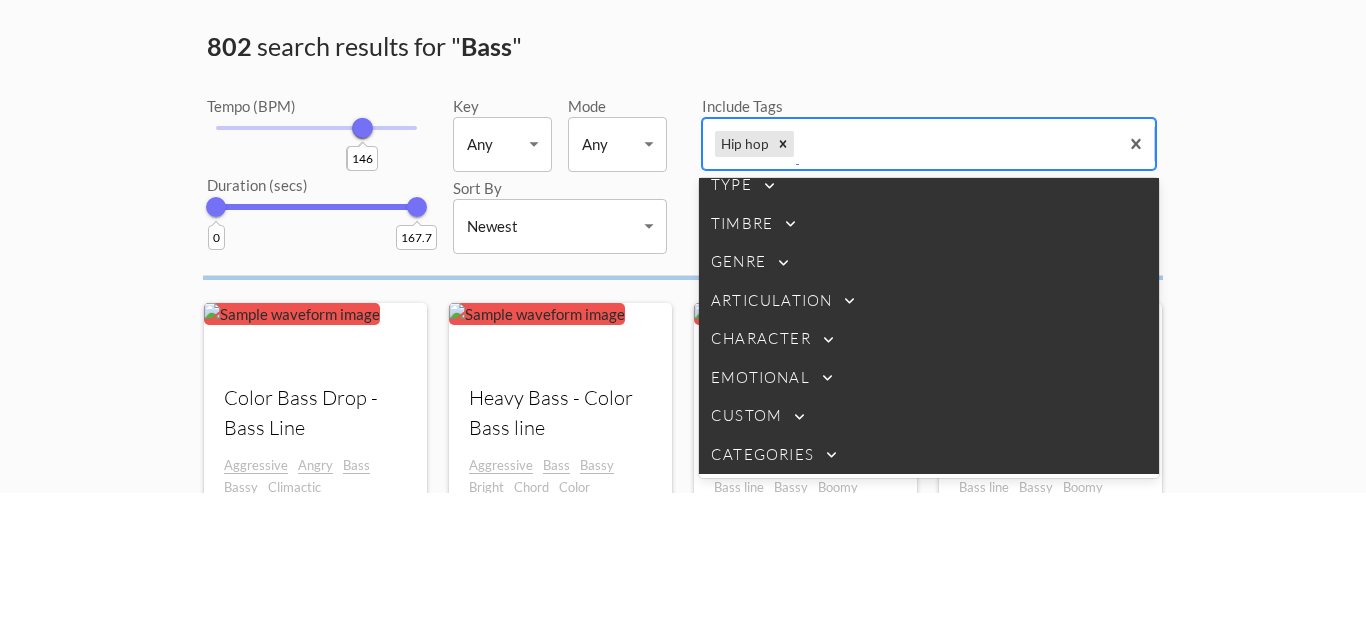 scroll, scrollTop: 12, scrollLeft: 0, axis: vertical 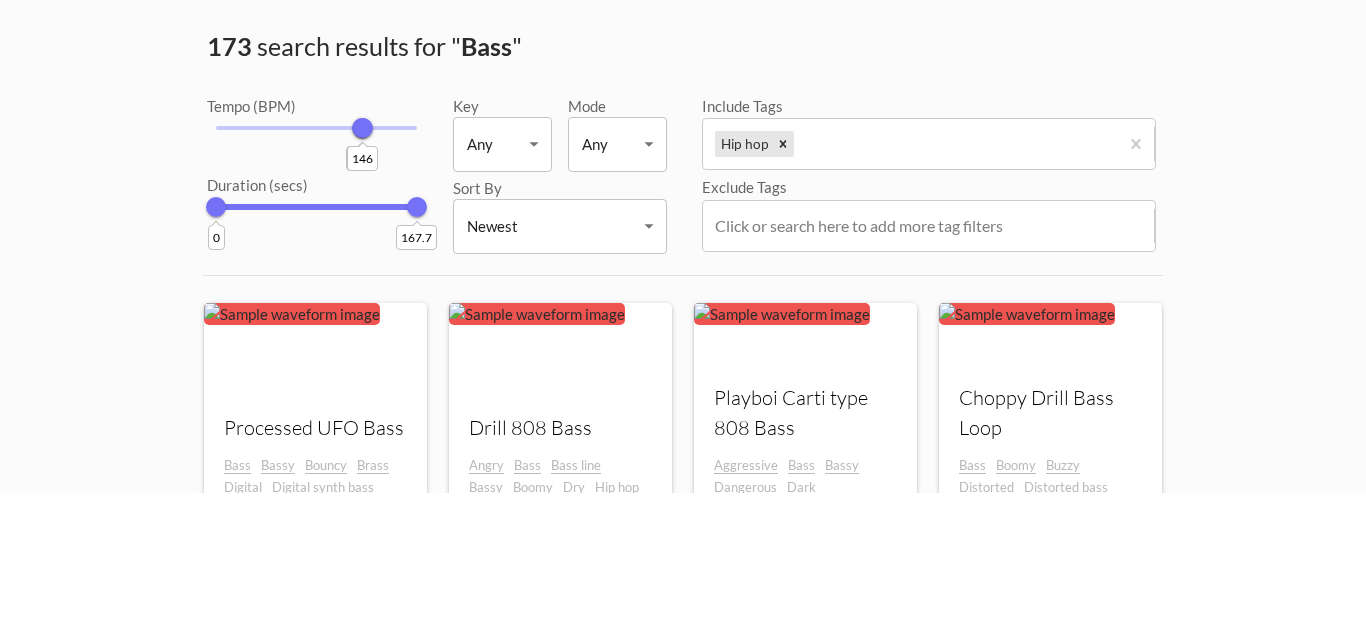 click on "Bass
173    search results for "  Bass " Tempo (BPM) 145 146 Duration (secs) 0 167.7 Key Any Any ​ Mode Any Any ​ Sort By Newest Newest ​ Include Tags Hip hop Exclude Tags Click or search here to add more tag filters Your browser does not support the audio  element. Processed UFO Bass Bass Bassy Bouncy Brass Digital Digital synth bass Hip hop   145 bpm   D#   major   13.3 s 3 By NORTH Your browser does not support the audio  element. Drill 808 Bass Angry Bass Bass line Bassy Boomy Dry Hip hop   145 bpm   F   major   26.5 s 4 By Wewiwik Your browser does not support the audio  element. Playboi Carti type 808 Bass Aggressive Bass Bassy Dangerous Dark Digital synth bass Distorted bass   145 bpm   F   major   13.2 s 7 By NoahW Your browser does not support the audio  element. Choppy Drill Bass Loop Bass Boomy Buzzy Distorted Distorted bass Drill Energetic" at bounding box center [683, 1159] 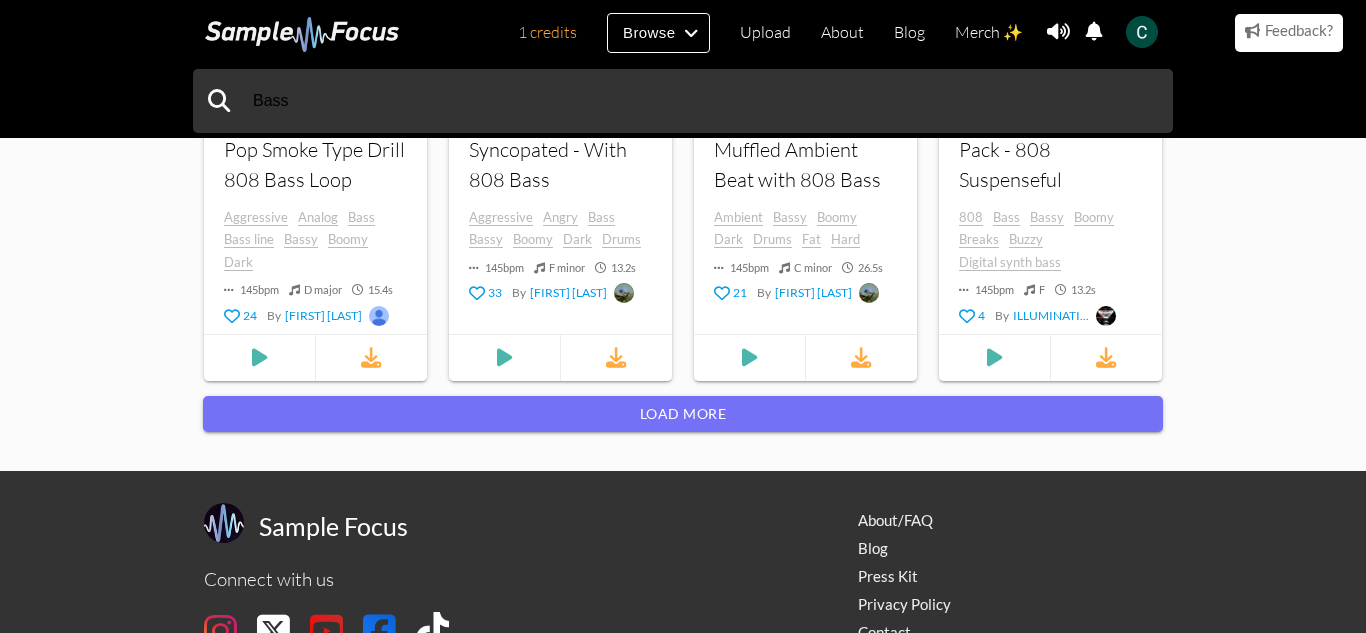 scroll, scrollTop: 1786, scrollLeft: 0, axis: vertical 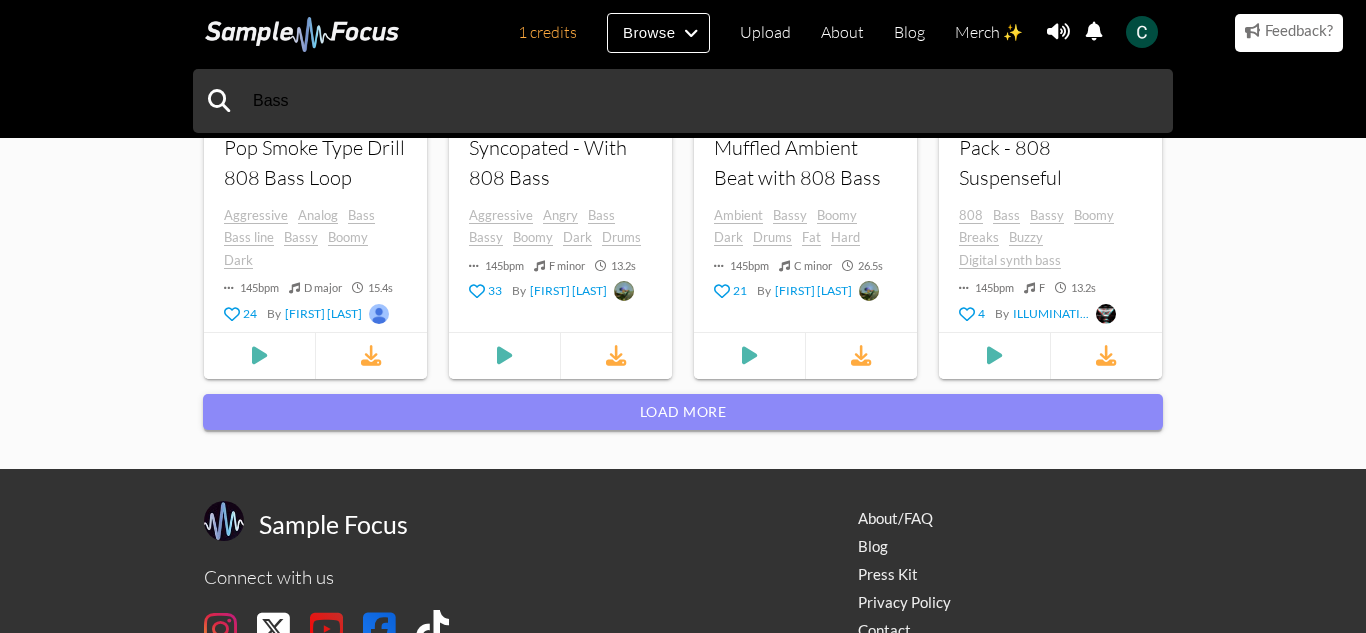 click on "Load more" at bounding box center [683, 412] 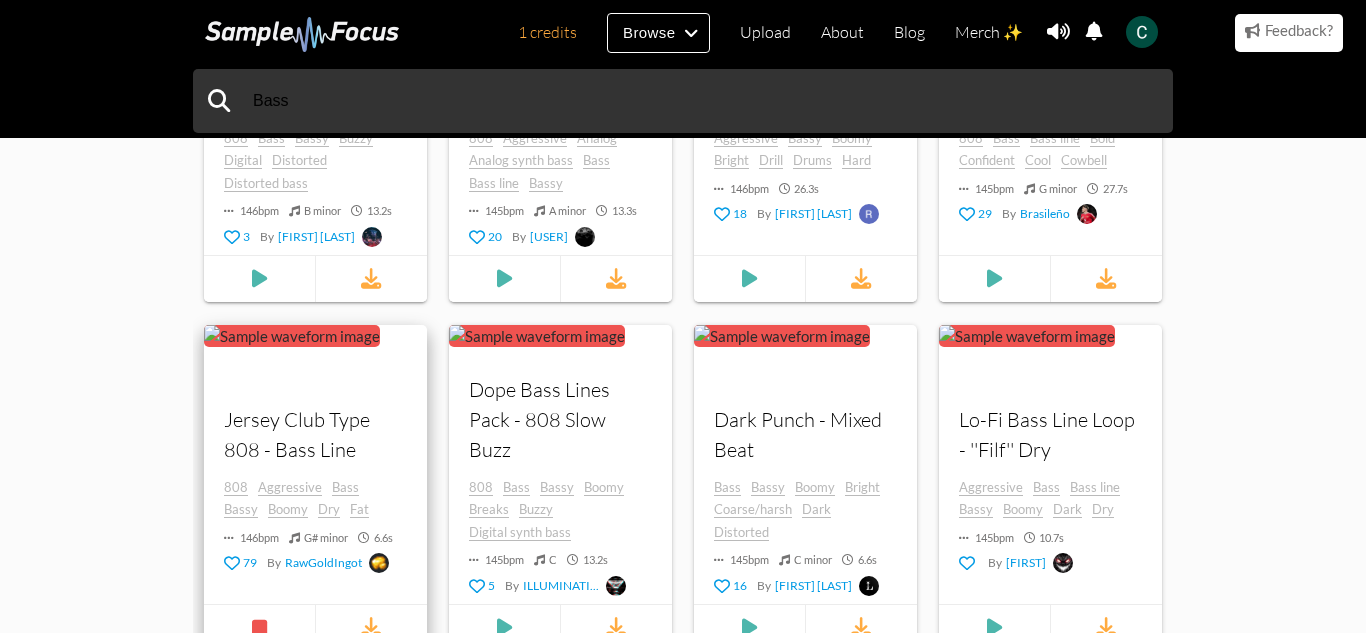 scroll, scrollTop: 2219, scrollLeft: 0, axis: vertical 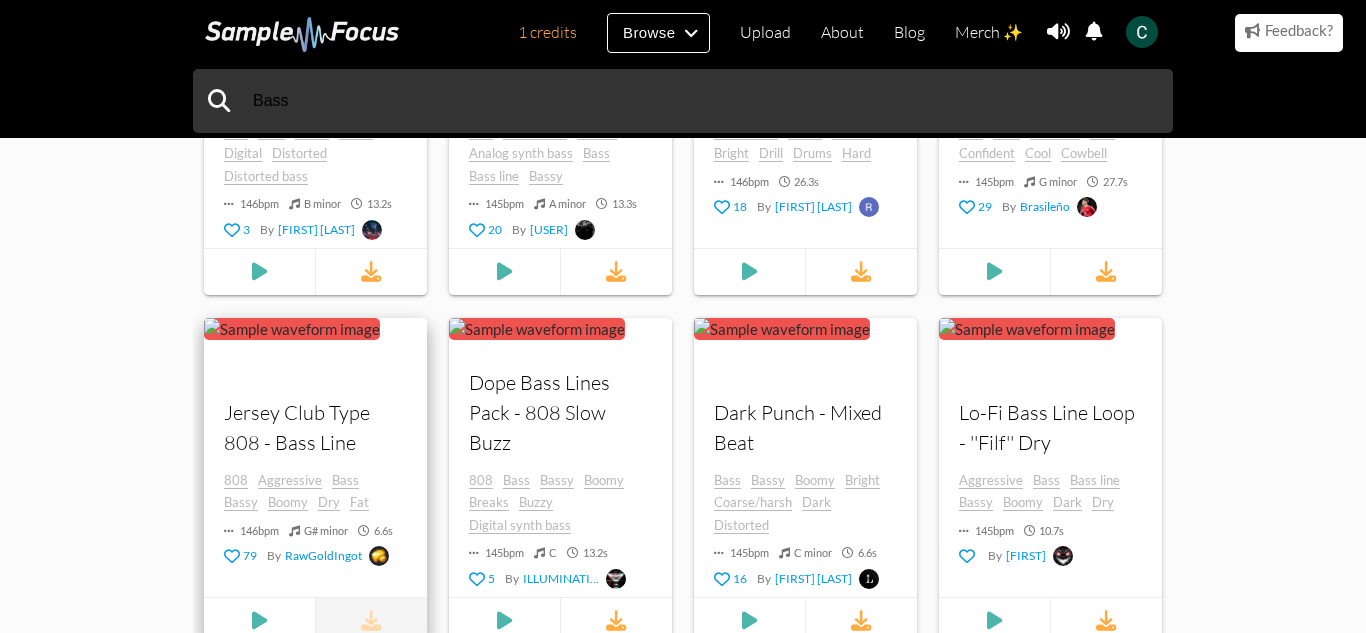 click at bounding box center (371, 620) 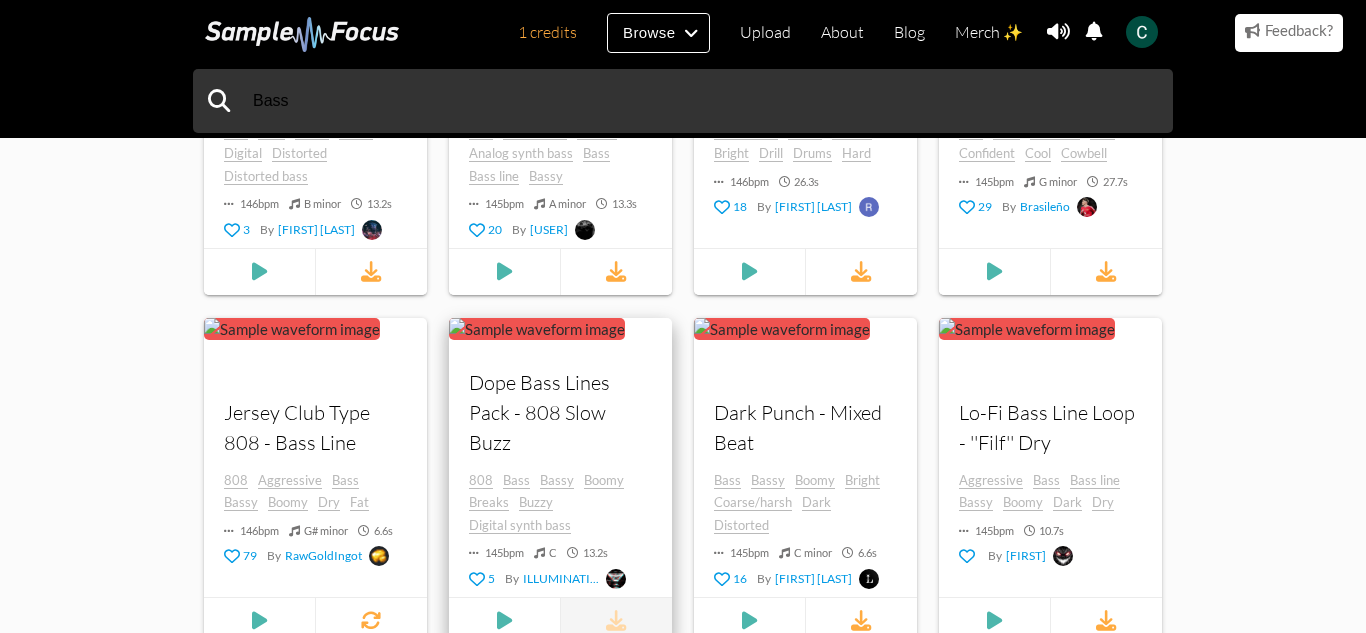 click at bounding box center (616, 620) 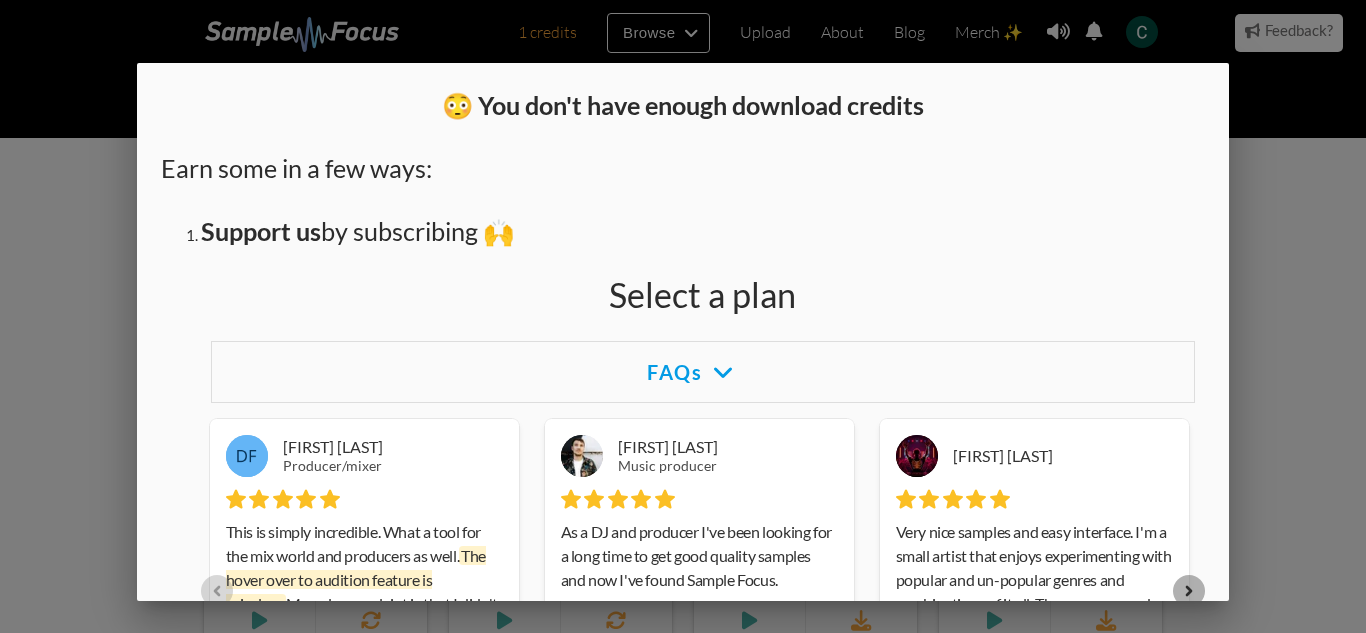 click at bounding box center [683, 237] 